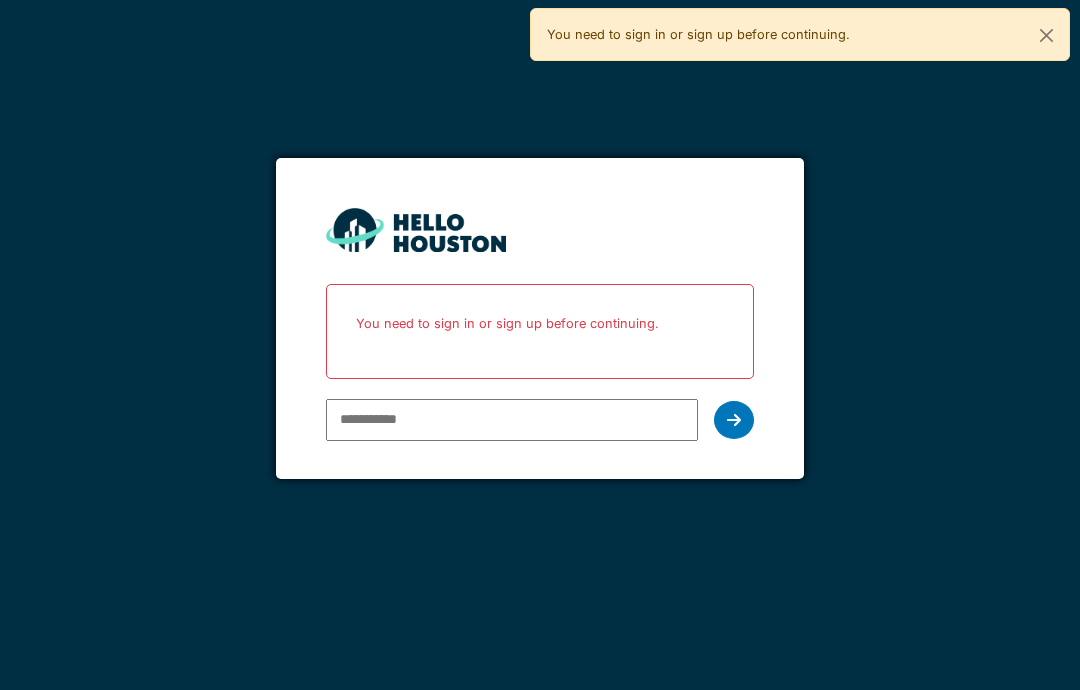 scroll, scrollTop: 0, scrollLeft: 0, axis: both 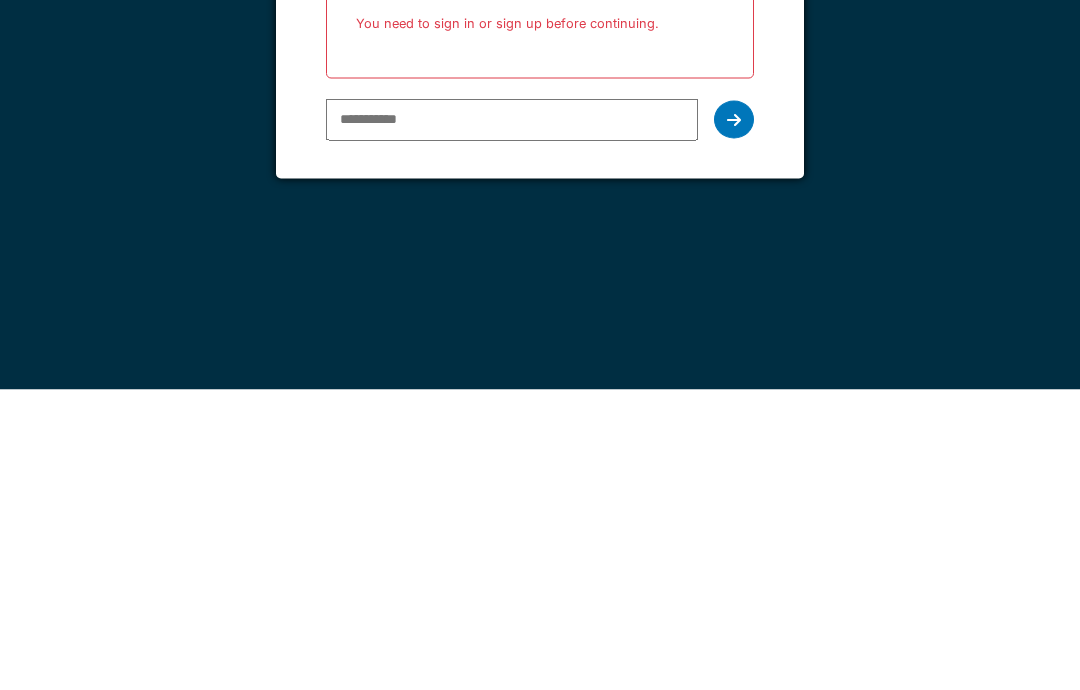 type on "**********" 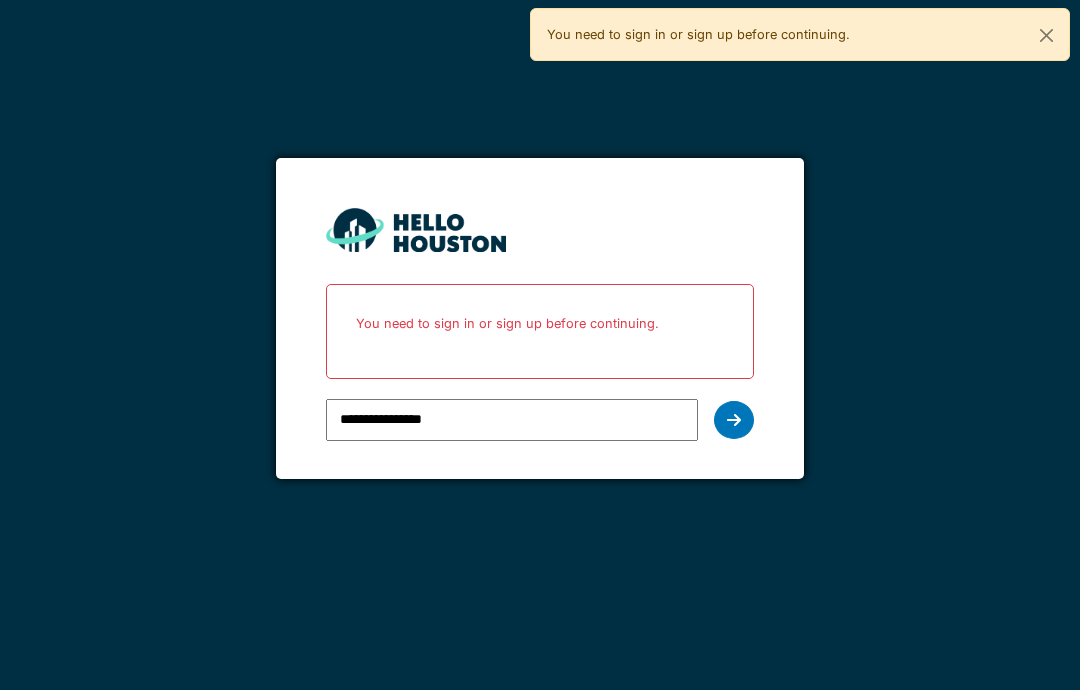 click at bounding box center (734, 420) 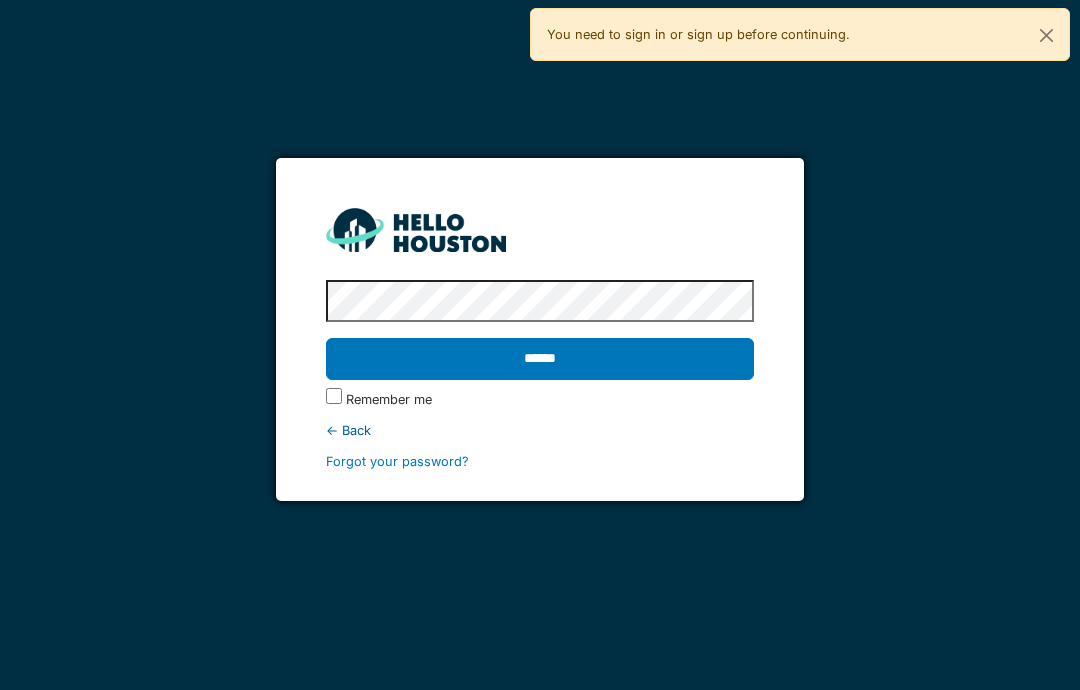 click on "******" at bounding box center [539, 359] 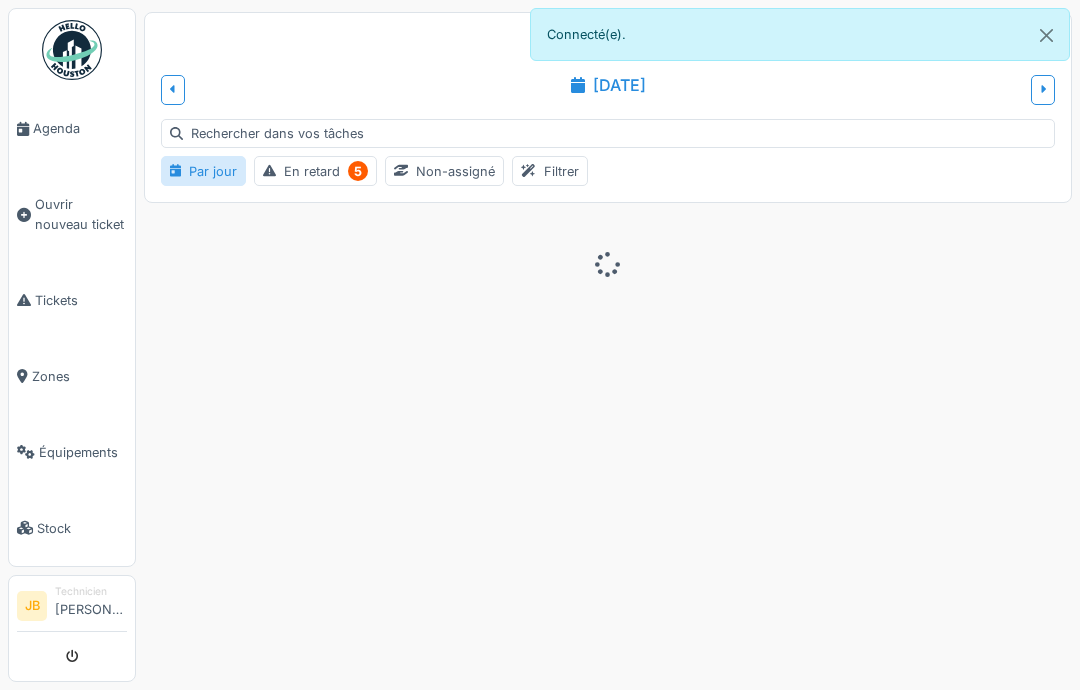 scroll, scrollTop: 0, scrollLeft: 0, axis: both 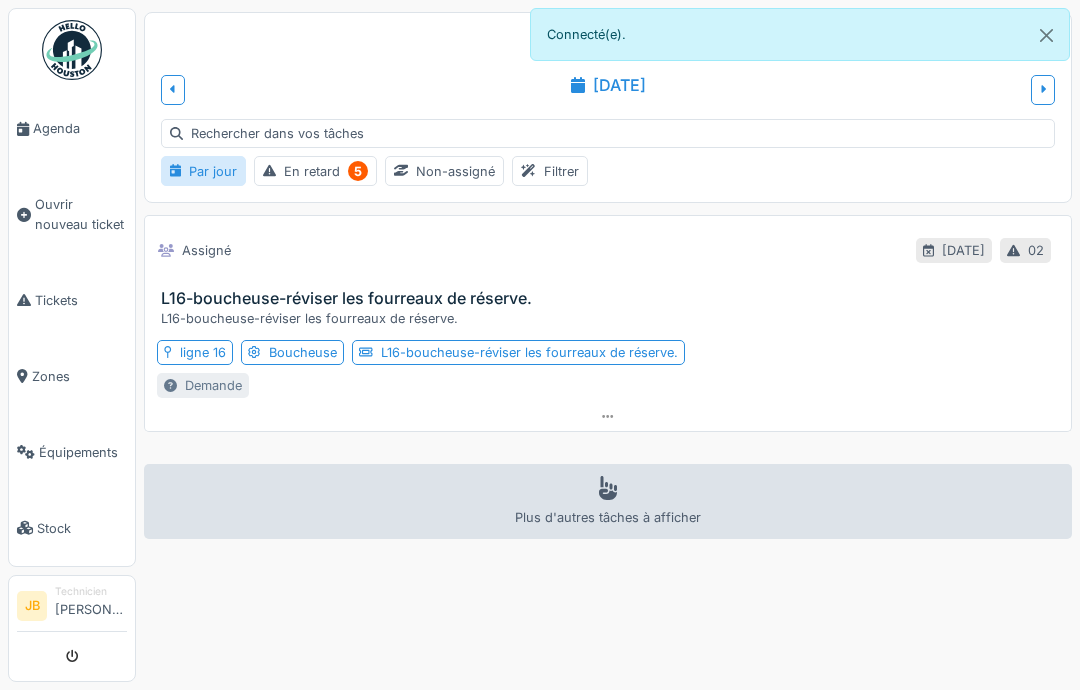click on "Plus d'autres tâches à afficher" at bounding box center (608, 501) 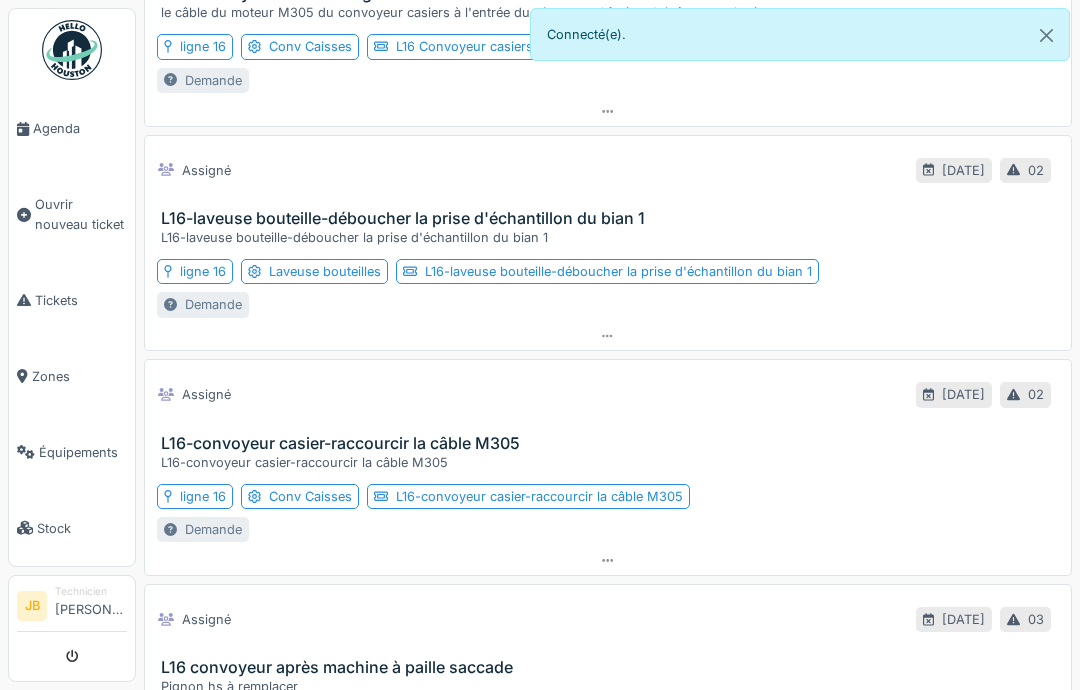 scroll, scrollTop: 483, scrollLeft: 0, axis: vertical 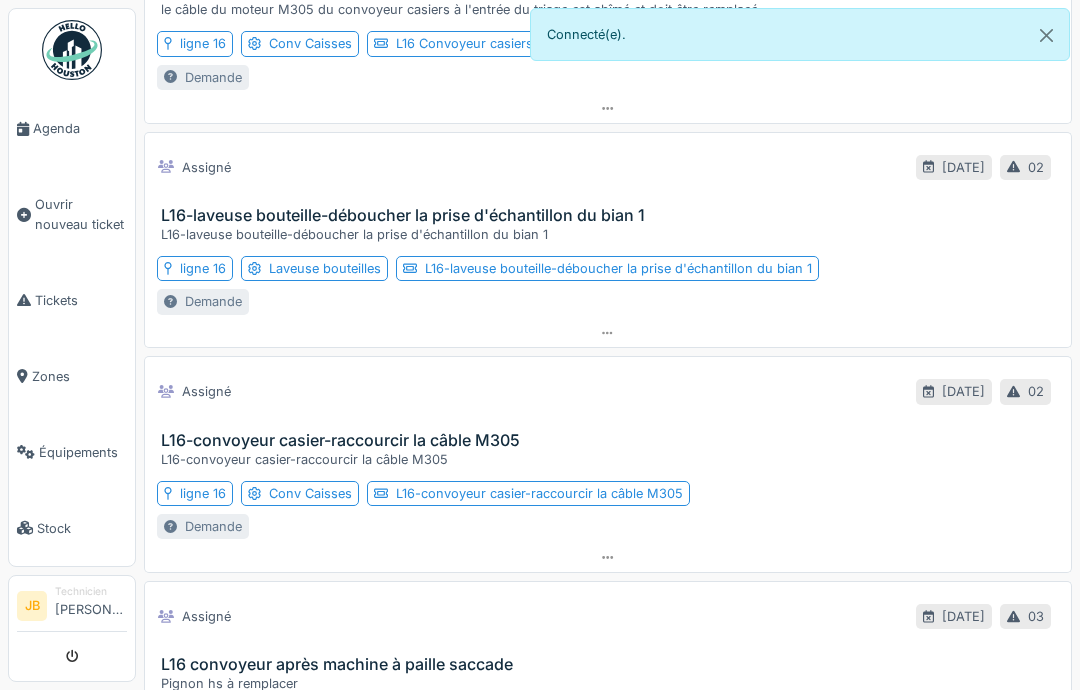 click on "L16-laveuse bouteille-déboucher la prise d'échantillon du bian 1" at bounding box center [612, 215] 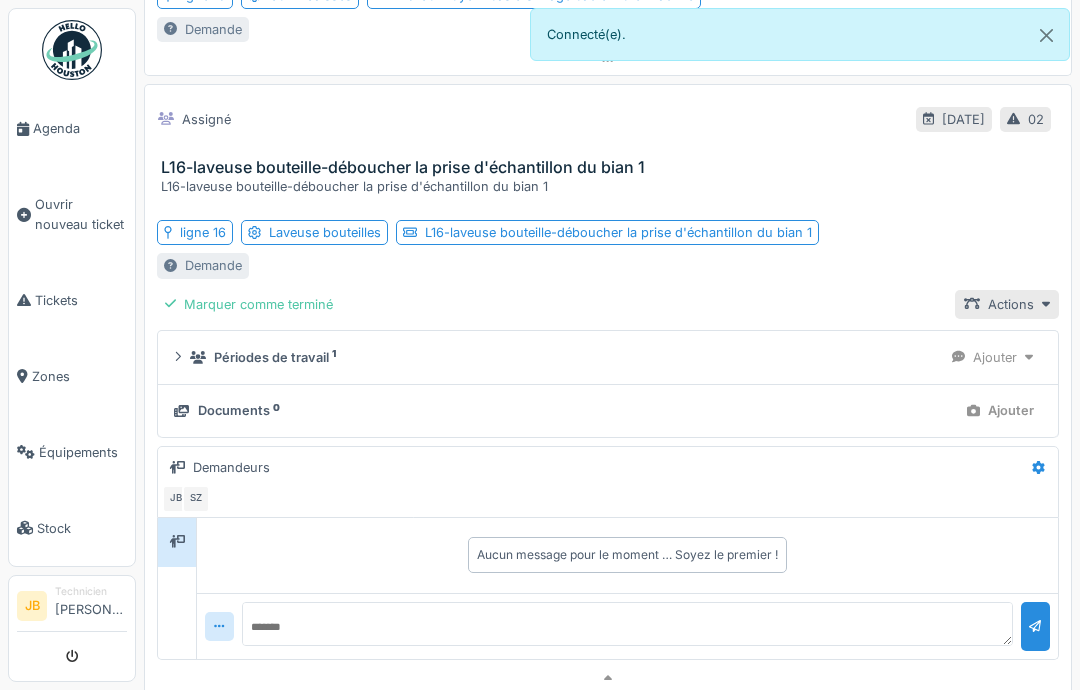 scroll, scrollTop: 533, scrollLeft: 0, axis: vertical 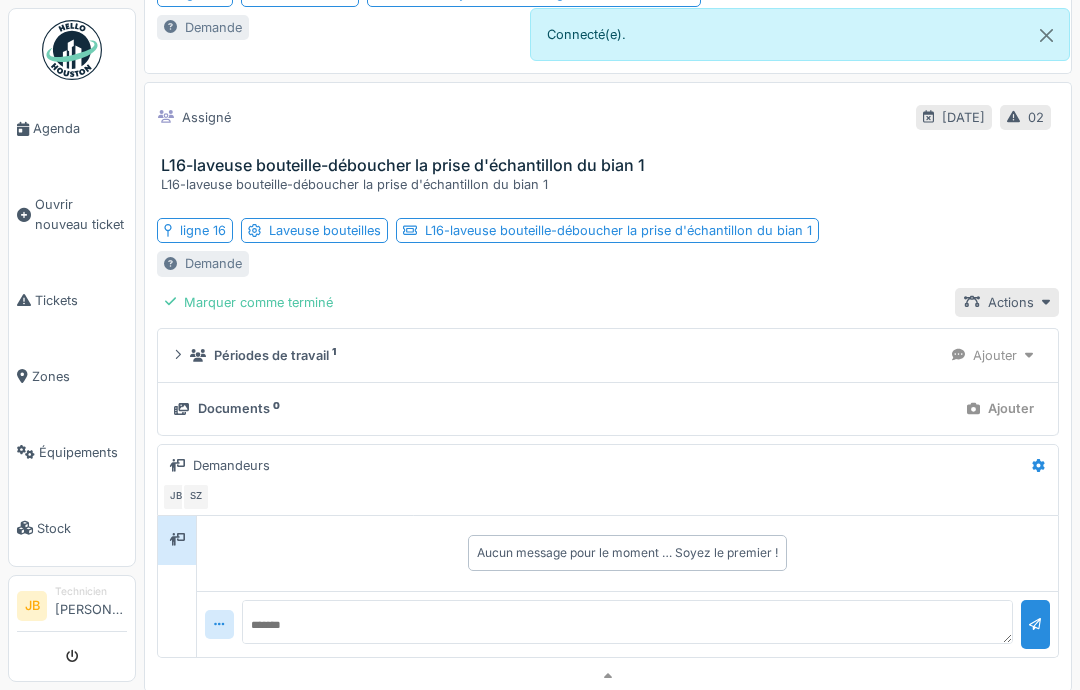 click on "Marquer comme terminé" at bounding box center (249, 302) 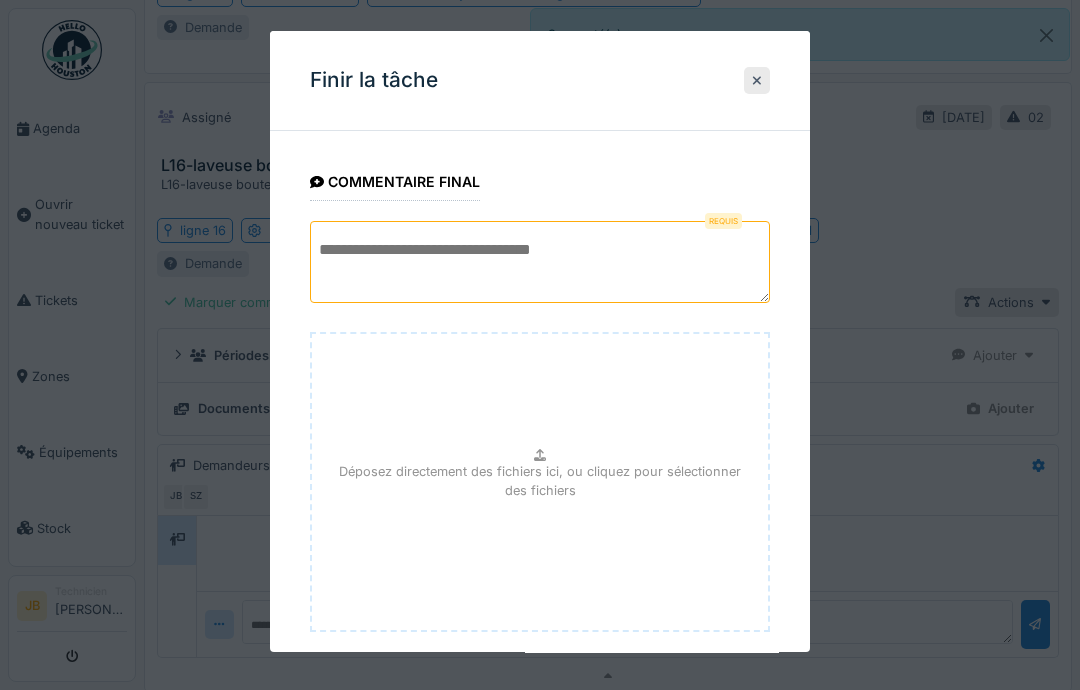click at bounding box center (540, 262) 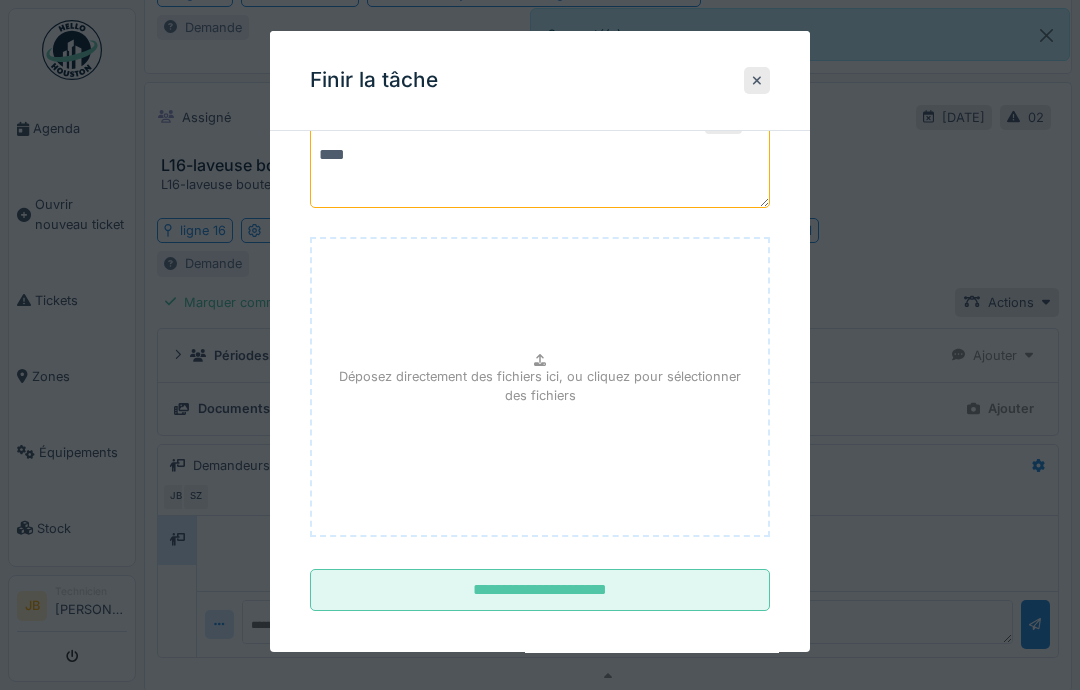 type on "****" 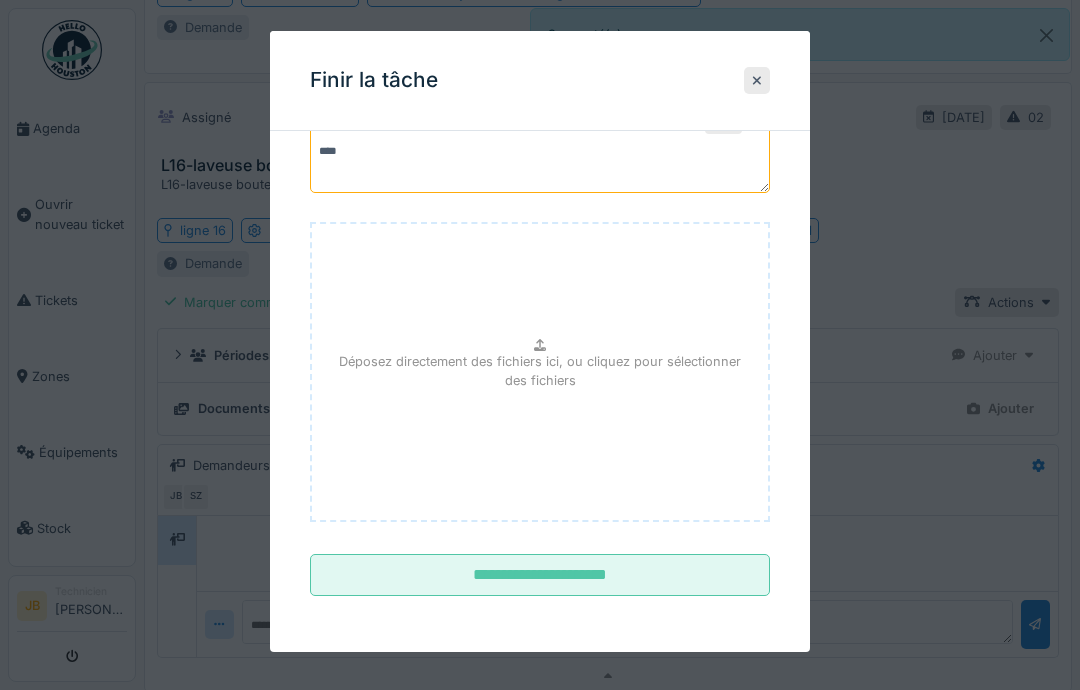 click on "**********" at bounding box center [540, 332] 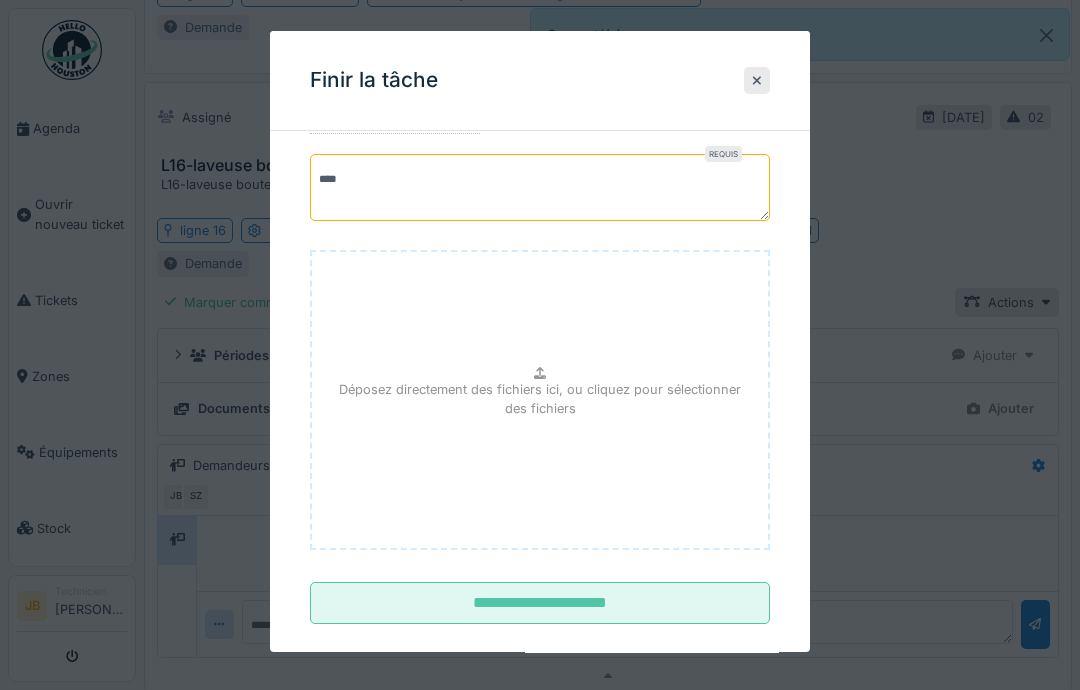 click on "**********" at bounding box center (540, 603) 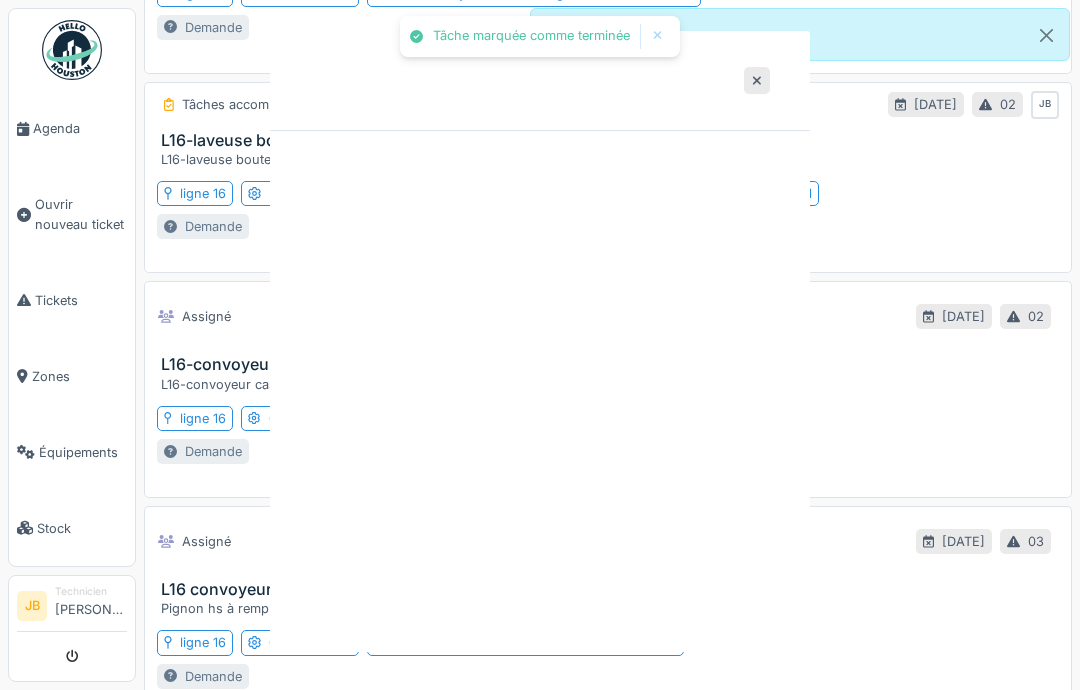 scroll, scrollTop: 0, scrollLeft: 0, axis: both 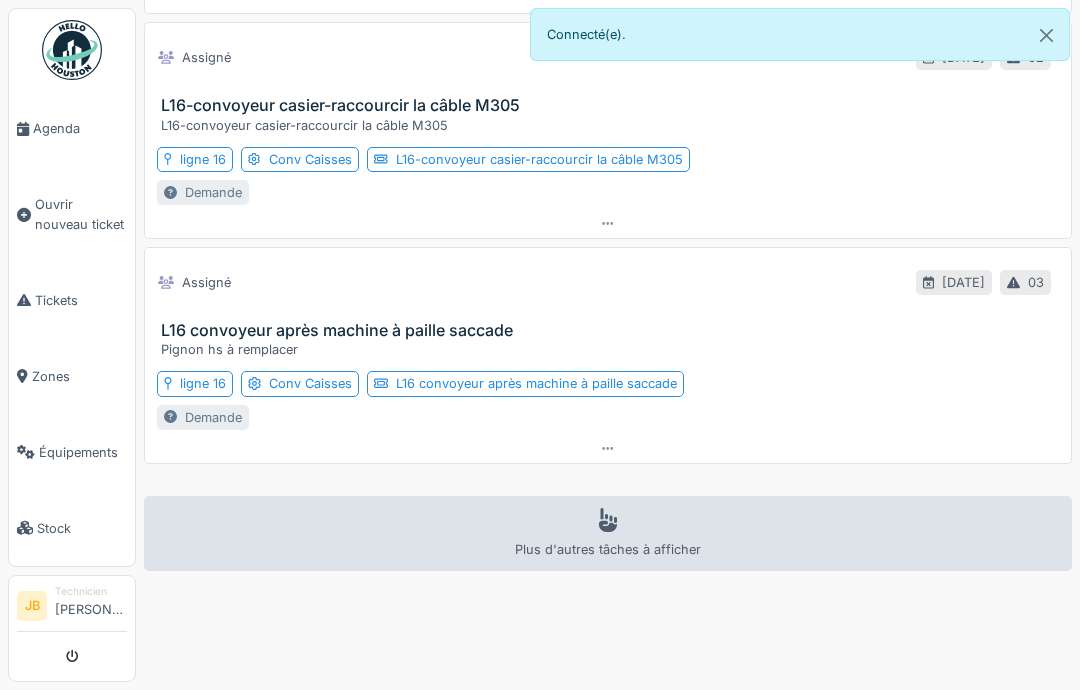 click on "L16 convoyeur après machine à paille saccade" at bounding box center [612, 330] 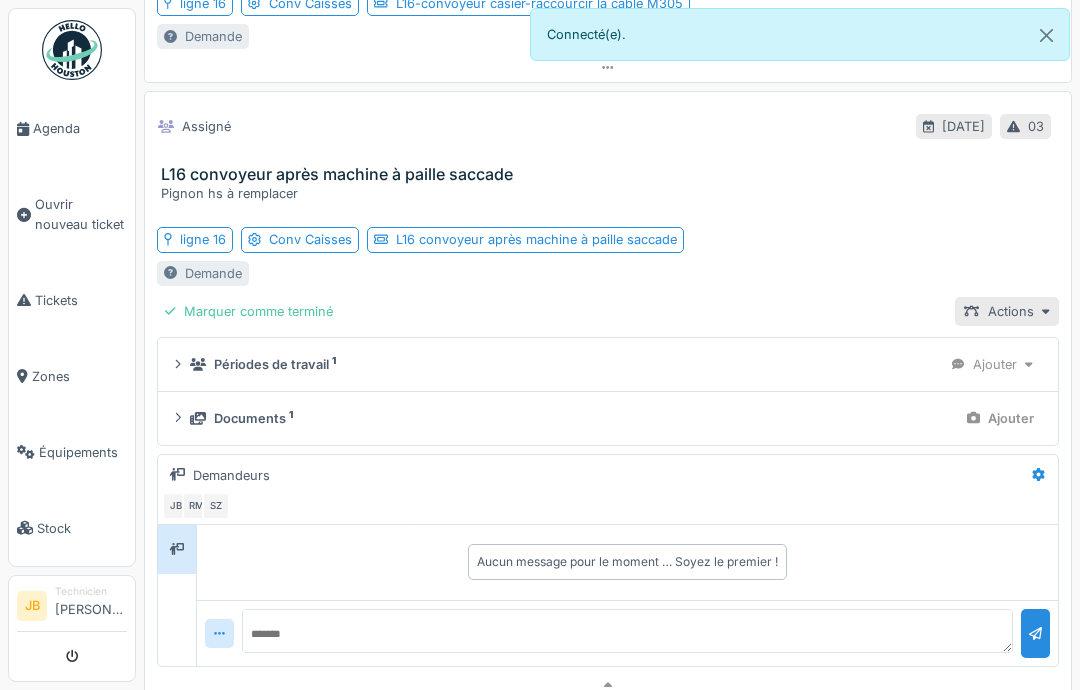 scroll, scrollTop: 955, scrollLeft: 0, axis: vertical 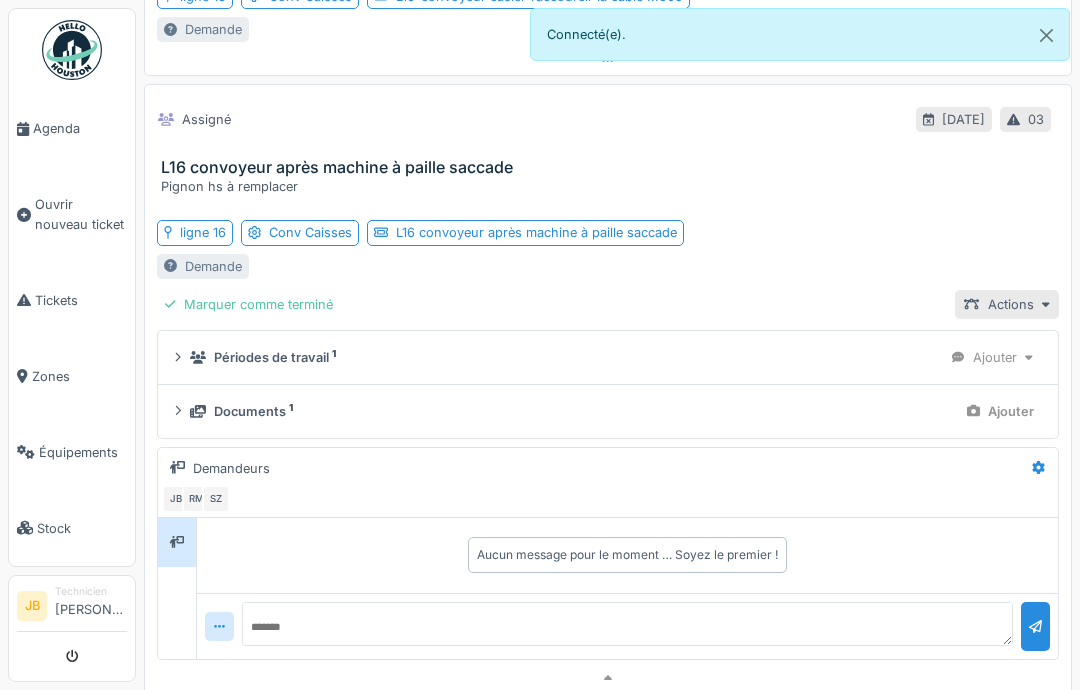 click on "Marquer comme terminé" at bounding box center (249, 304) 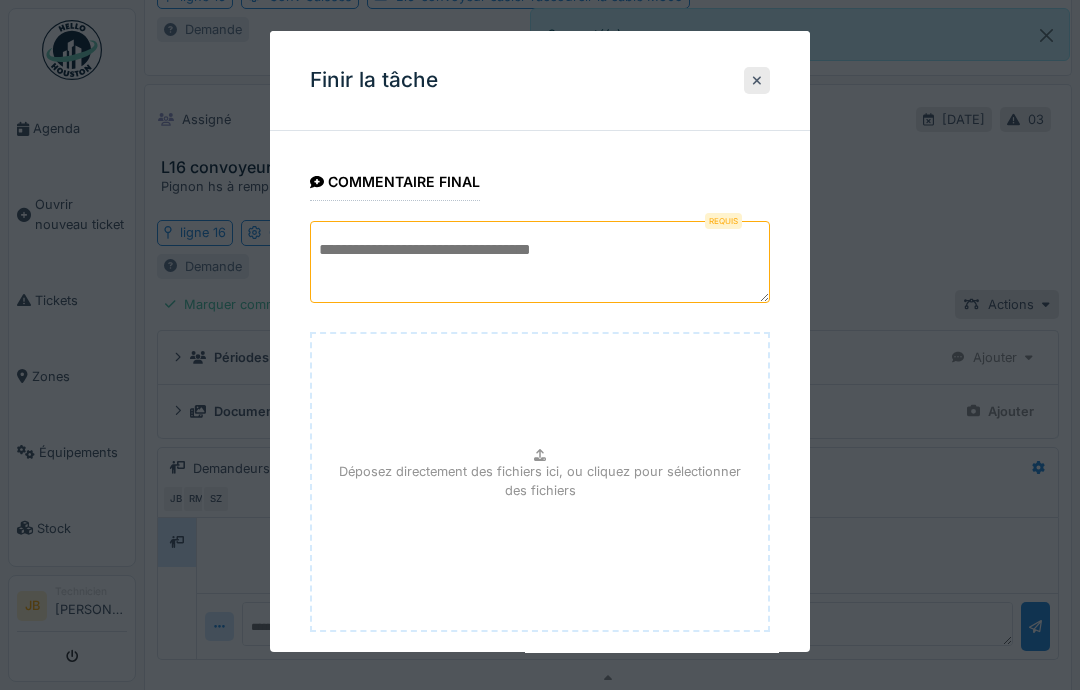 click at bounding box center (540, 262) 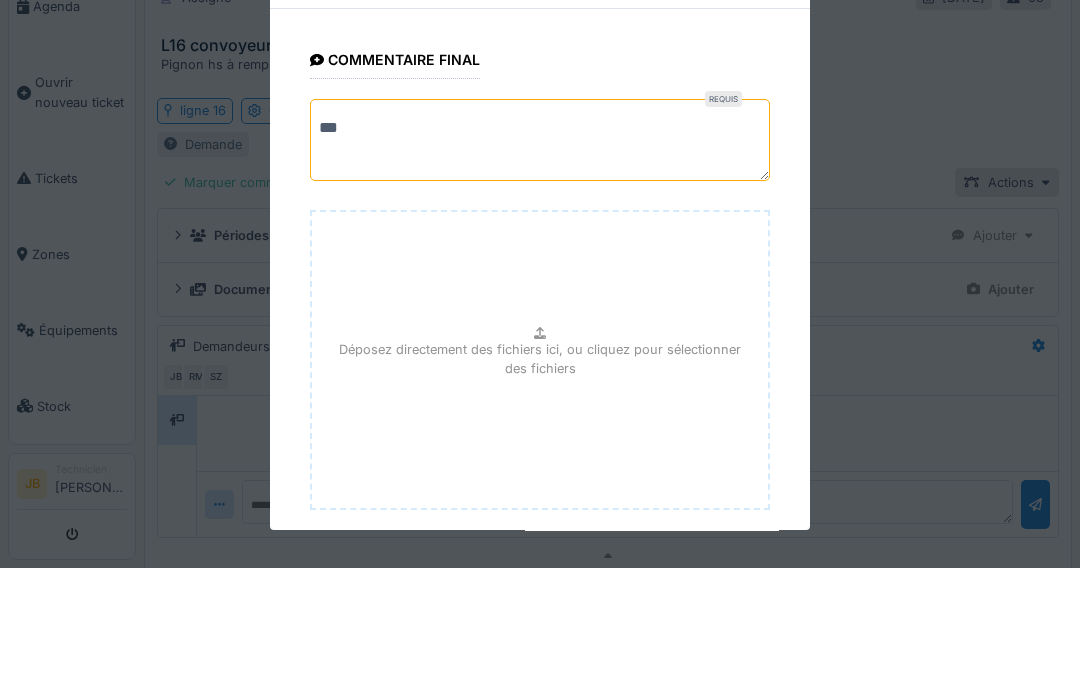 type on "****" 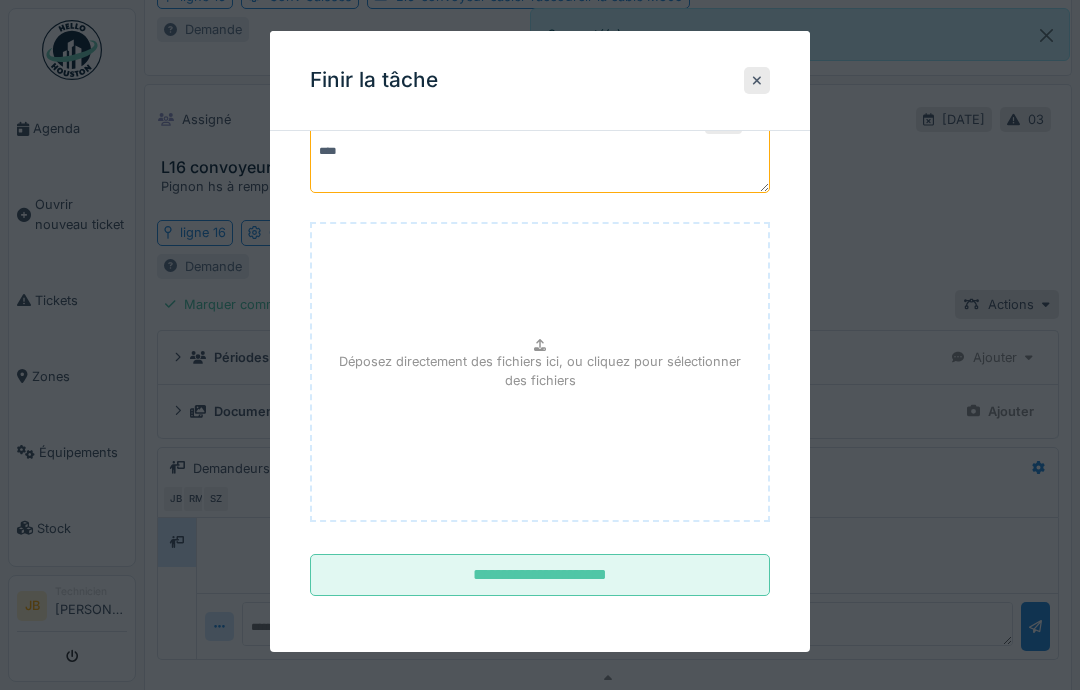 click at bounding box center (540, 345) 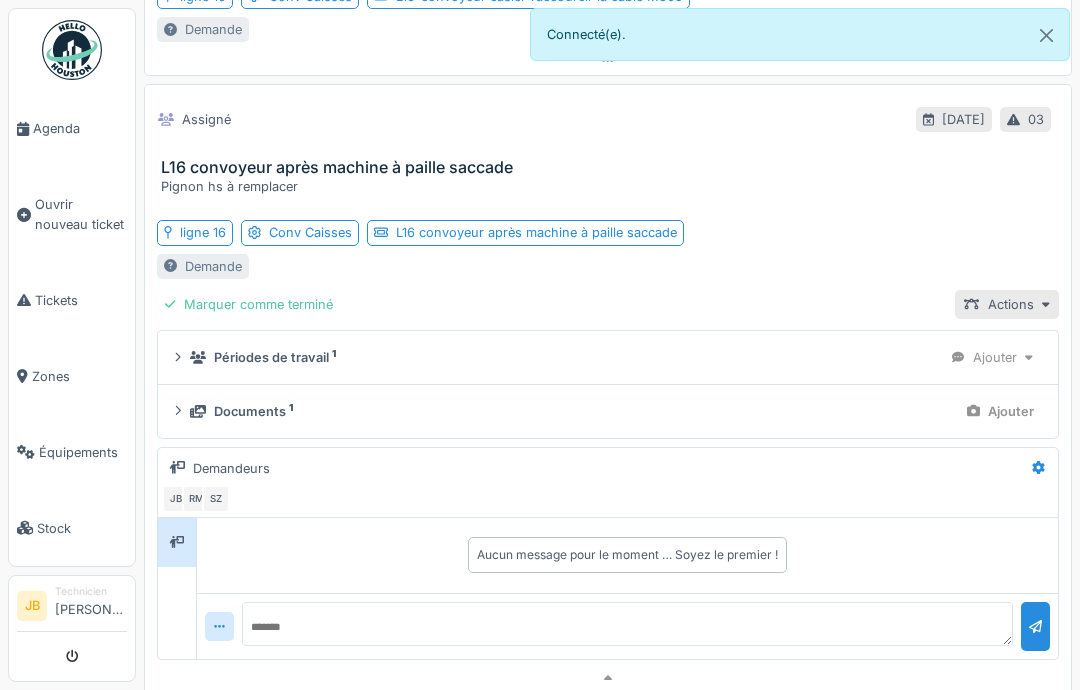 scroll, scrollTop: 0, scrollLeft: 0, axis: both 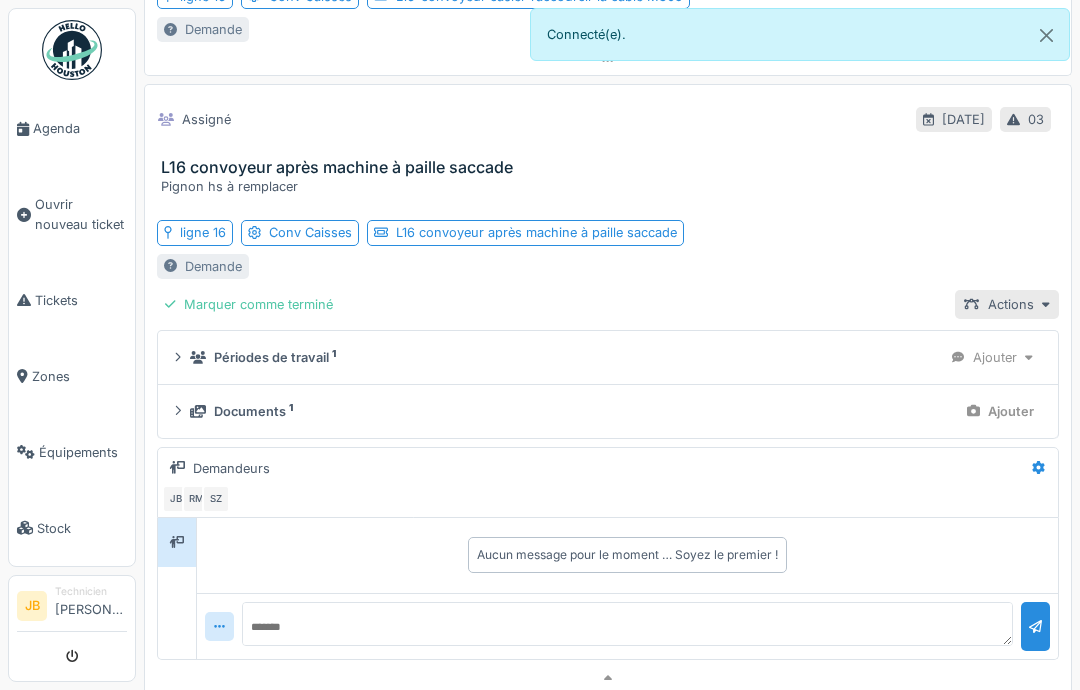 click on "Marquer comme terminé" at bounding box center [249, 304] 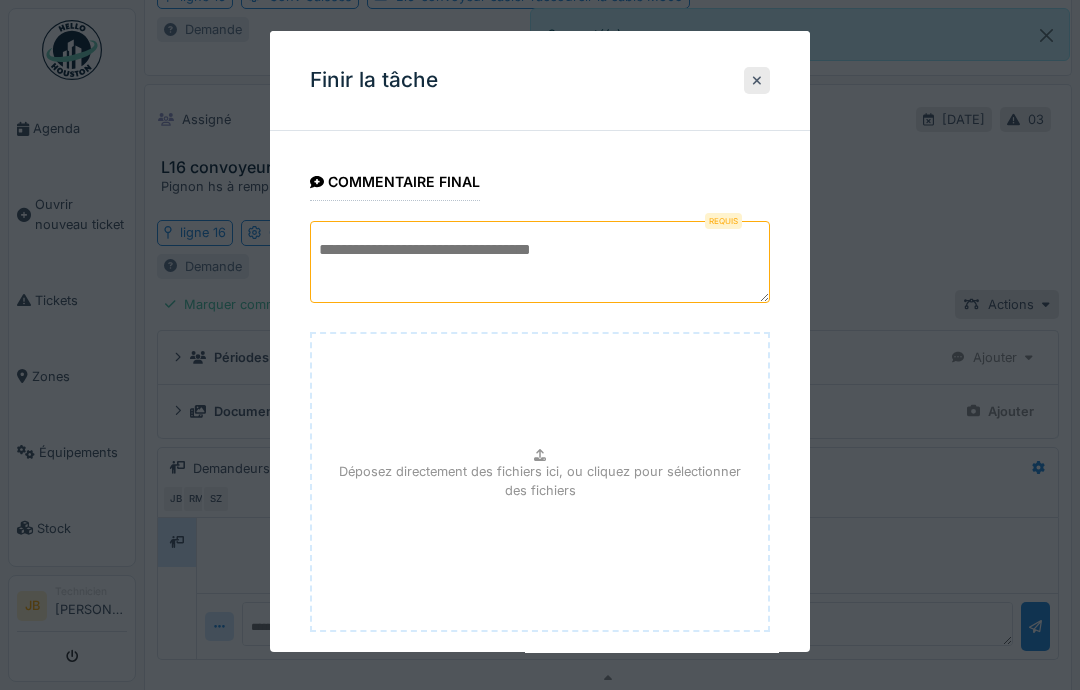 click at bounding box center [540, 262] 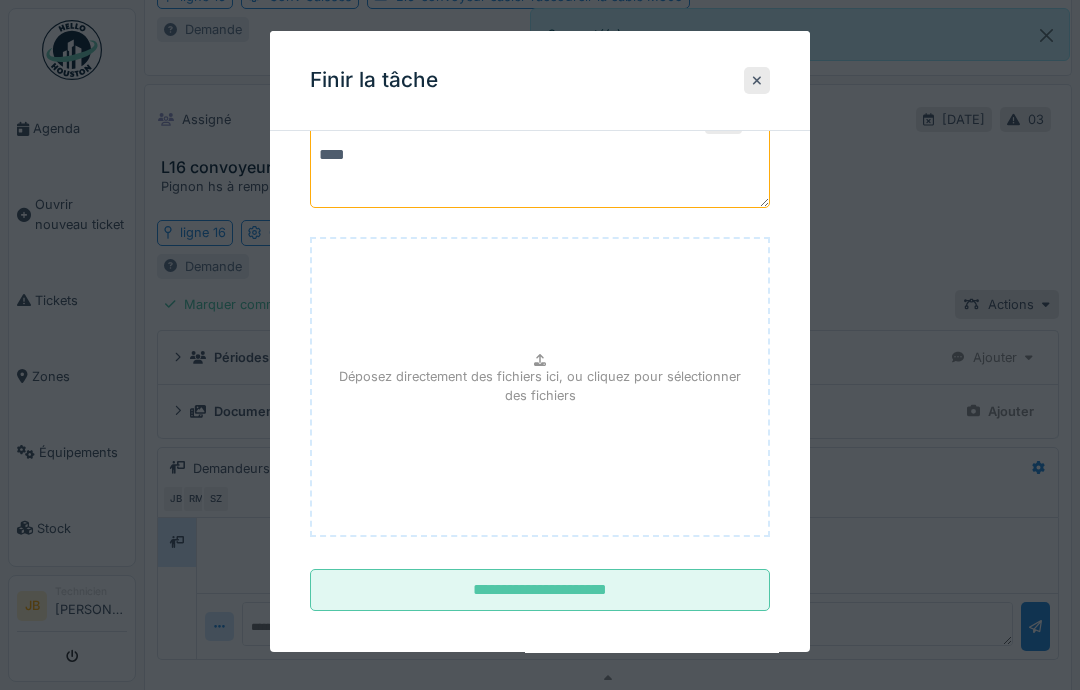 type on "****" 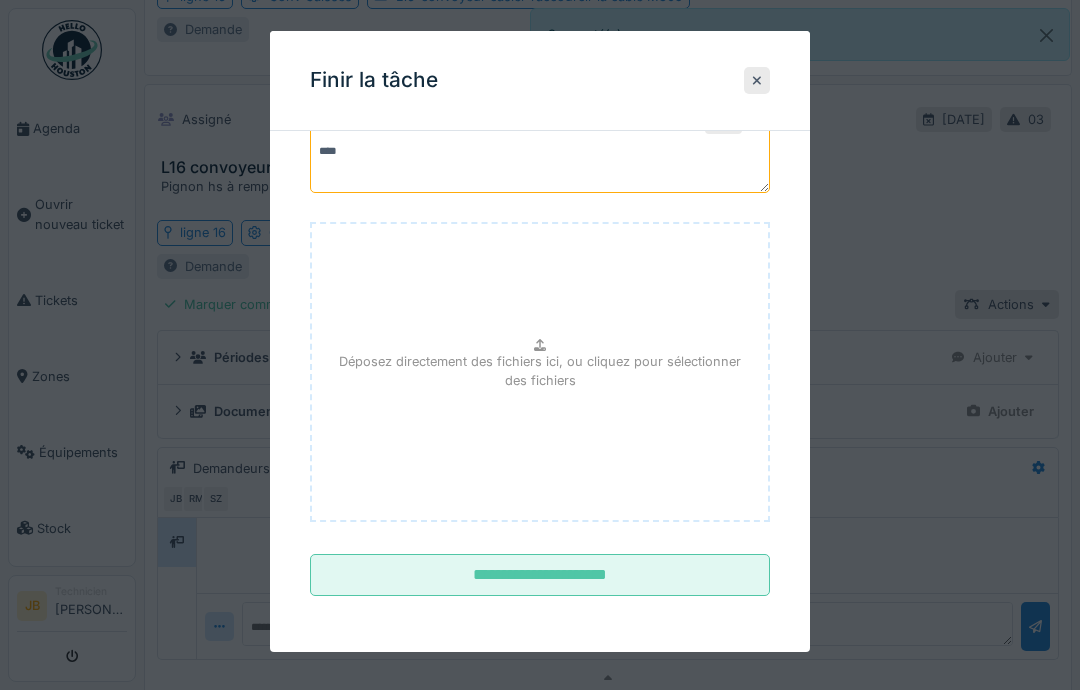 click on "**********" at bounding box center [540, 332] 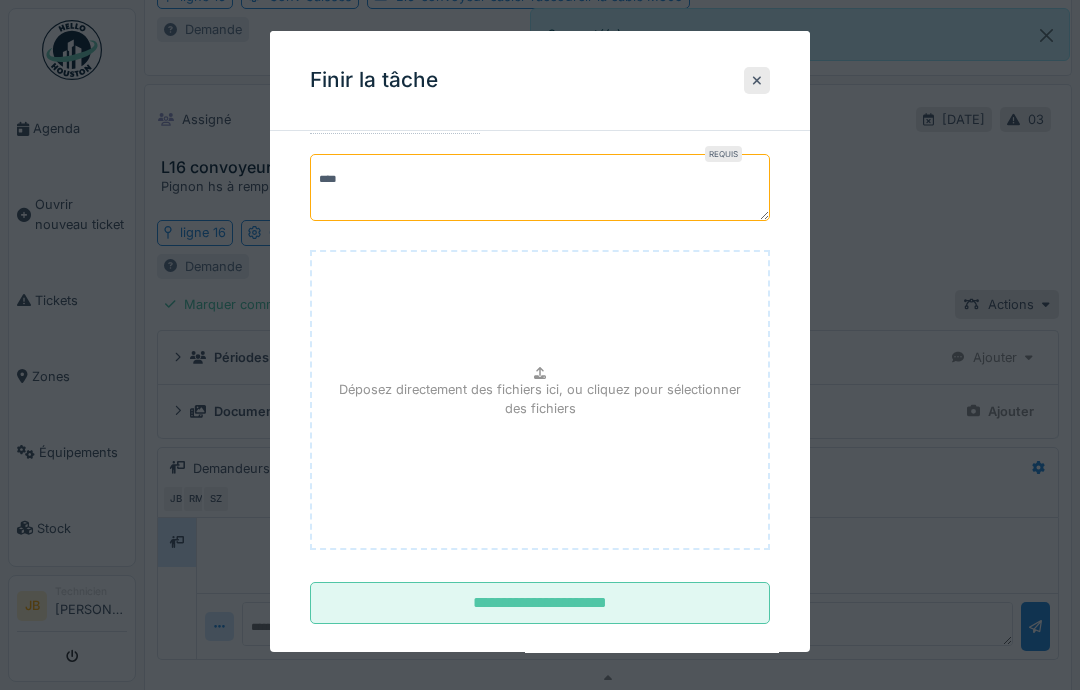click on "**********" at bounding box center [540, 603] 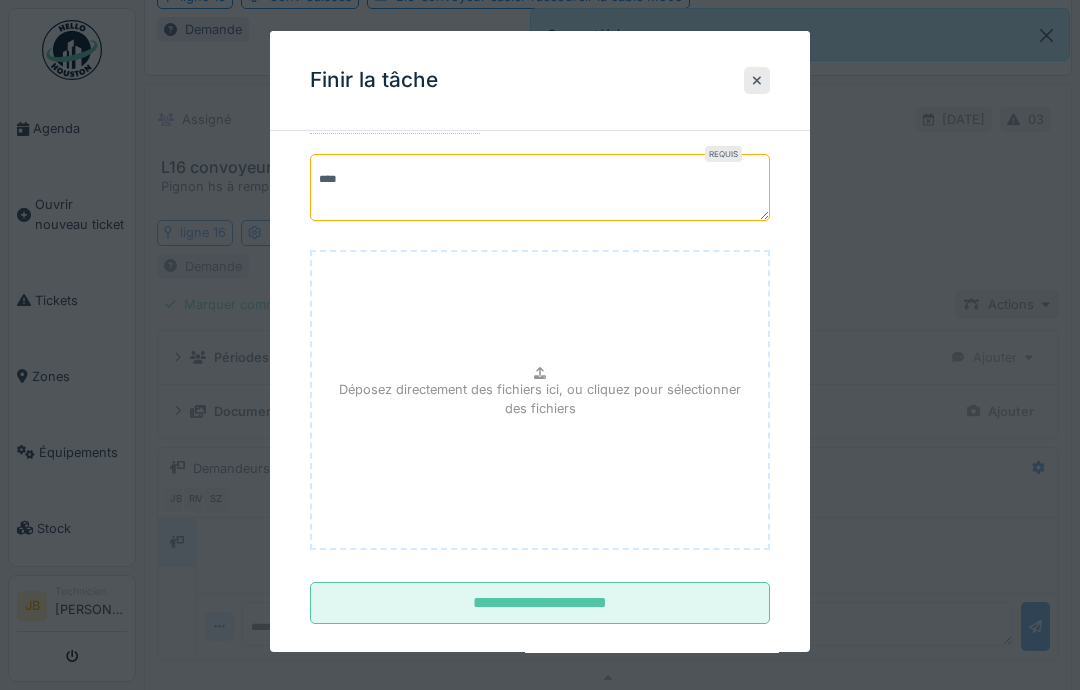 click on "**********" at bounding box center [540, 341] 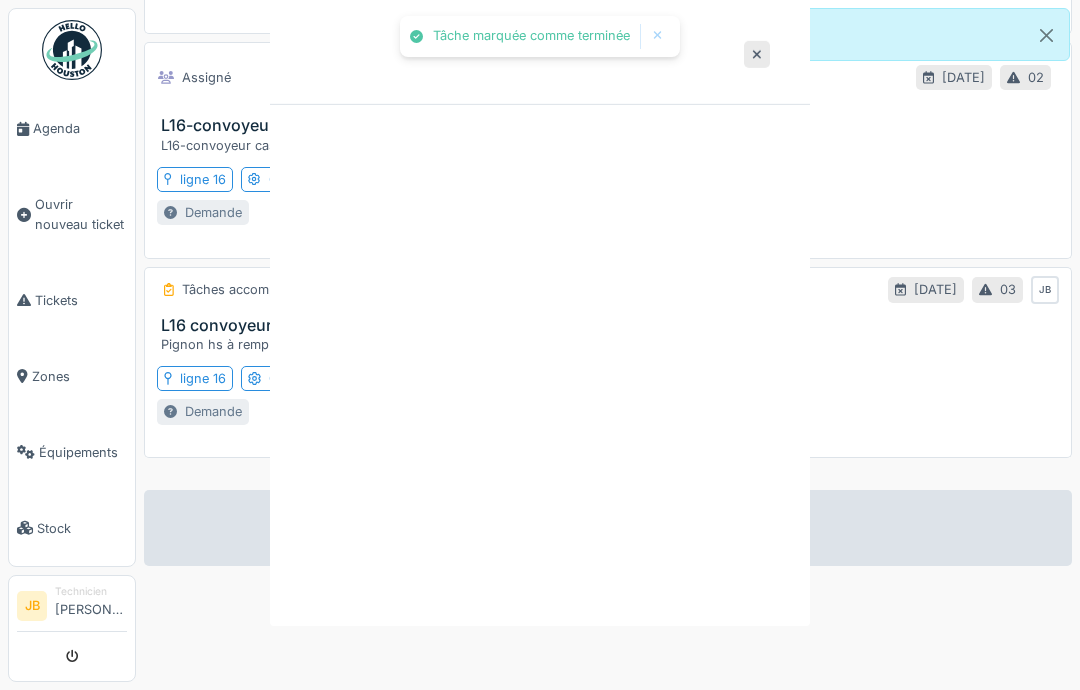 scroll, scrollTop: 767, scrollLeft: 0, axis: vertical 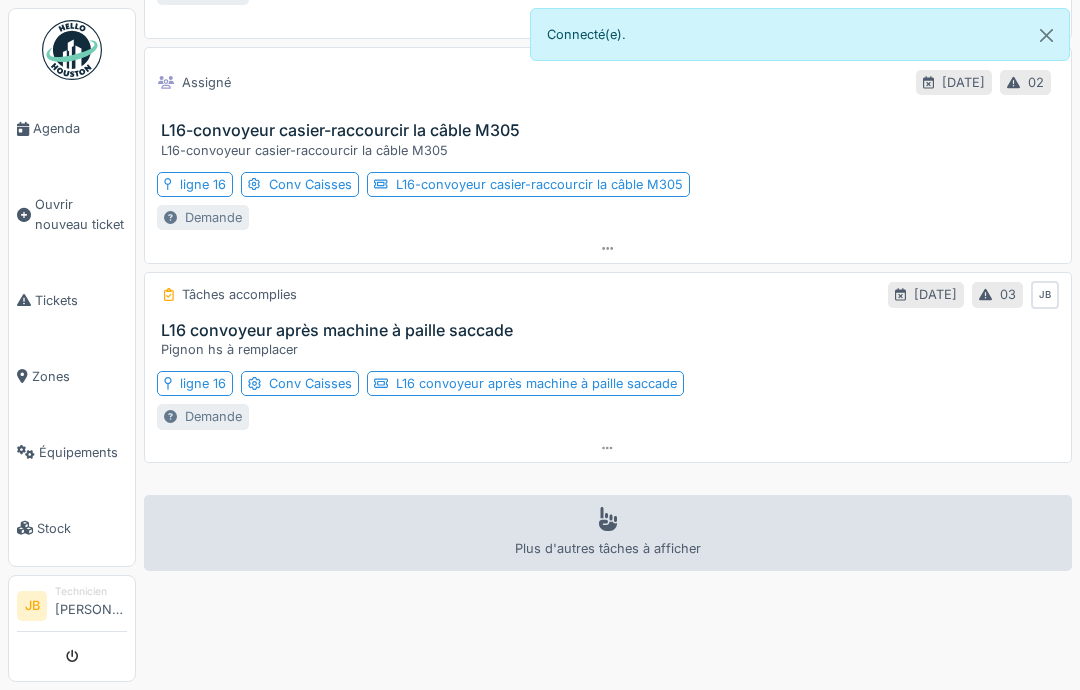 click on "Plus d'autres tâches à afficher" at bounding box center [608, 532] 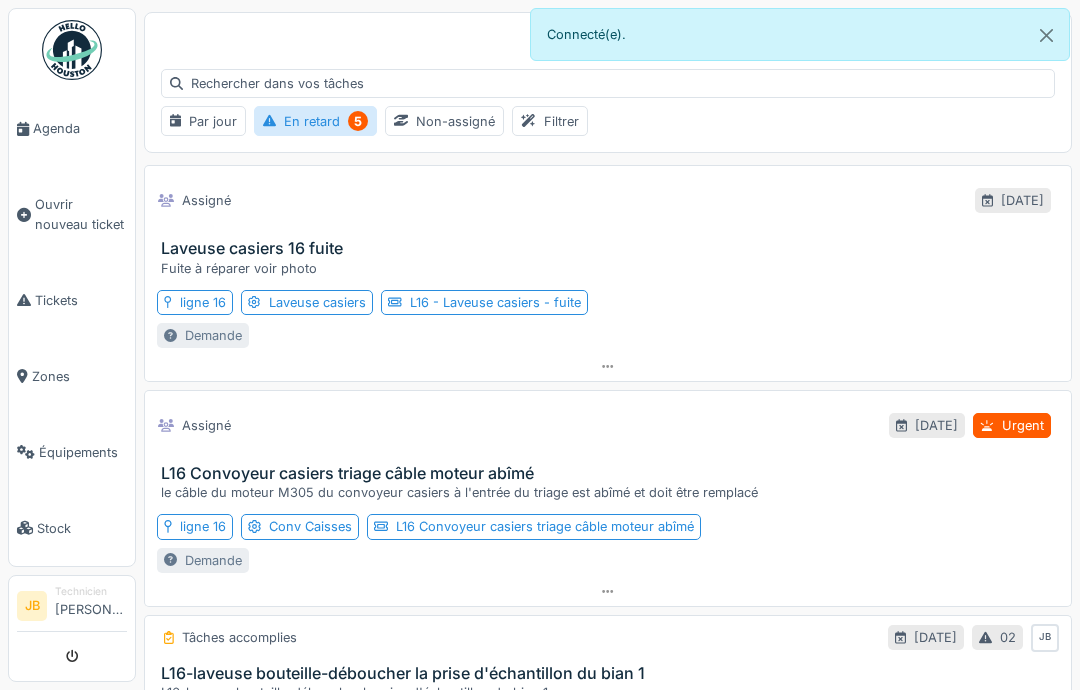 scroll, scrollTop: 0, scrollLeft: 0, axis: both 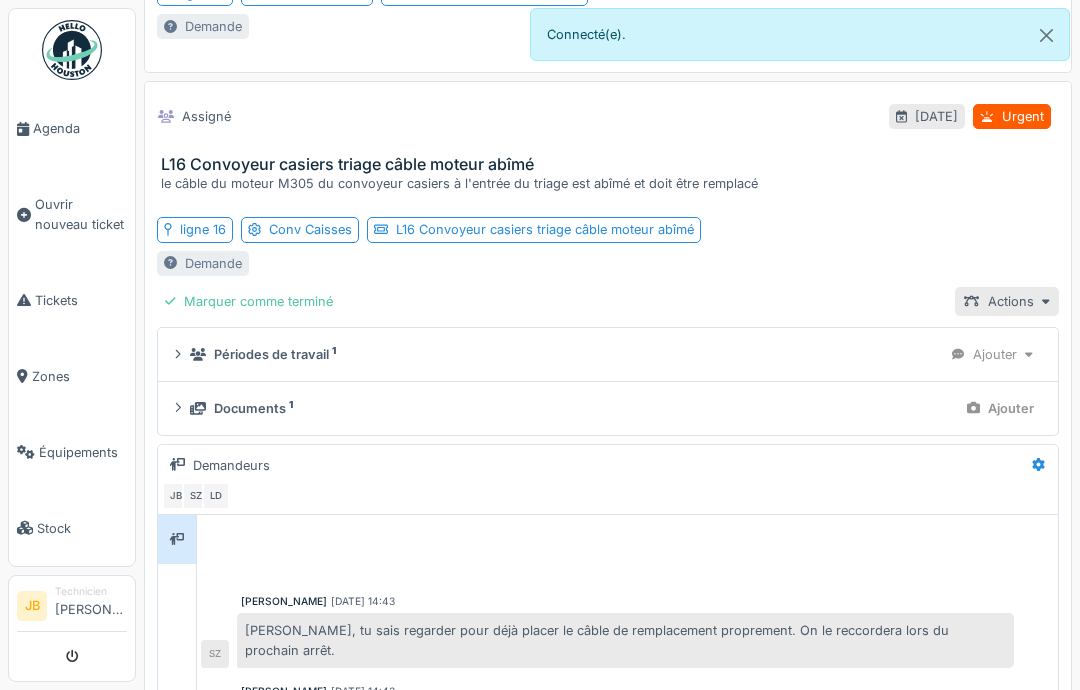 click on "Marquer comme terminé" at bounding box center (249, 301) 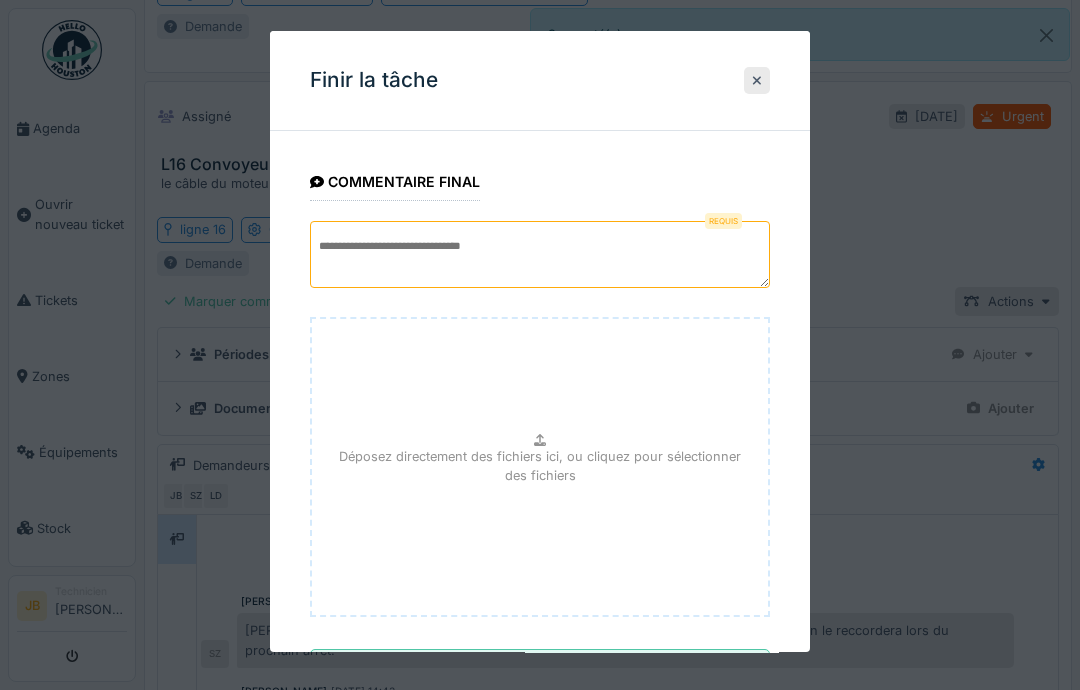 click at bounding box center (757, 80) 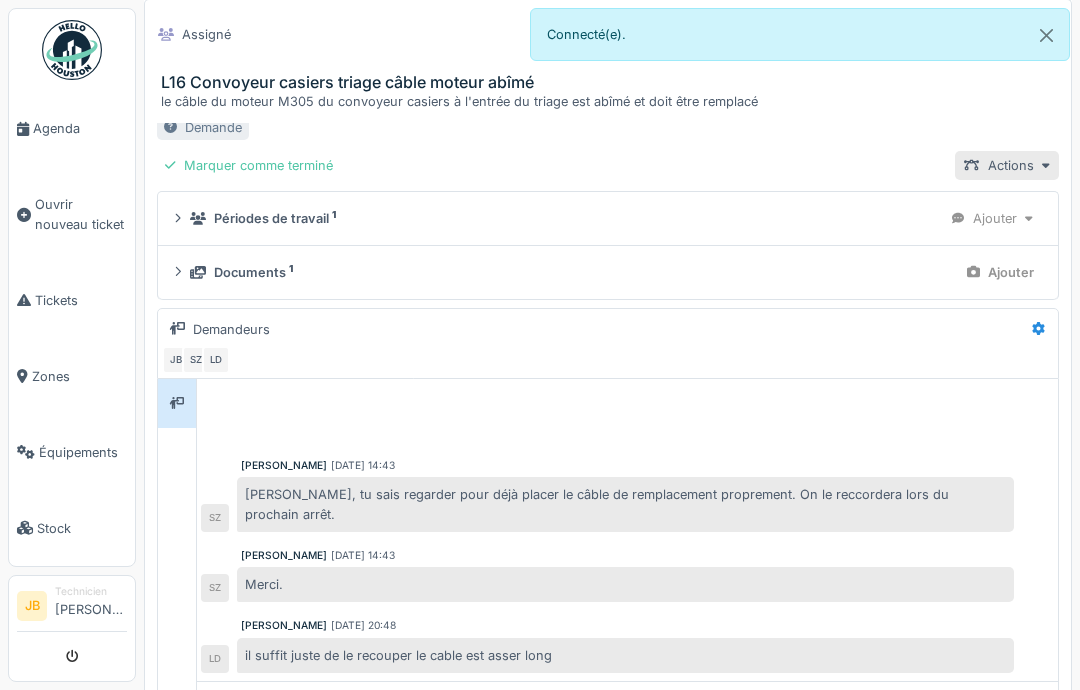 scroll, scrollTop: 445, scrollLeft: 0, axis: vertical 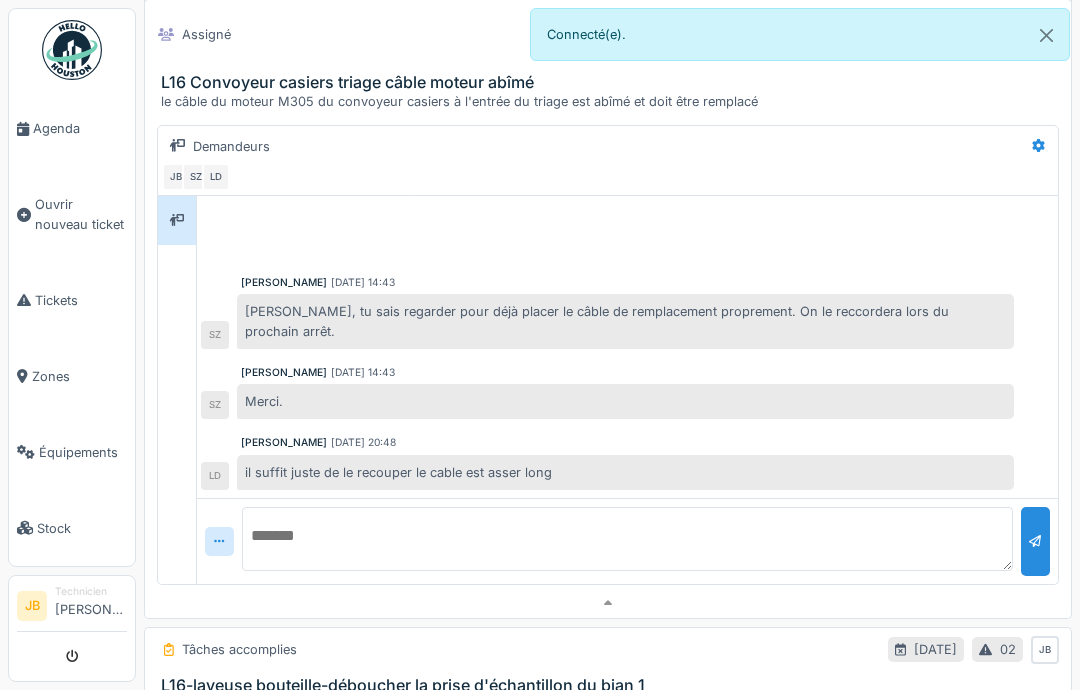 click at bounding box center [627, 539] 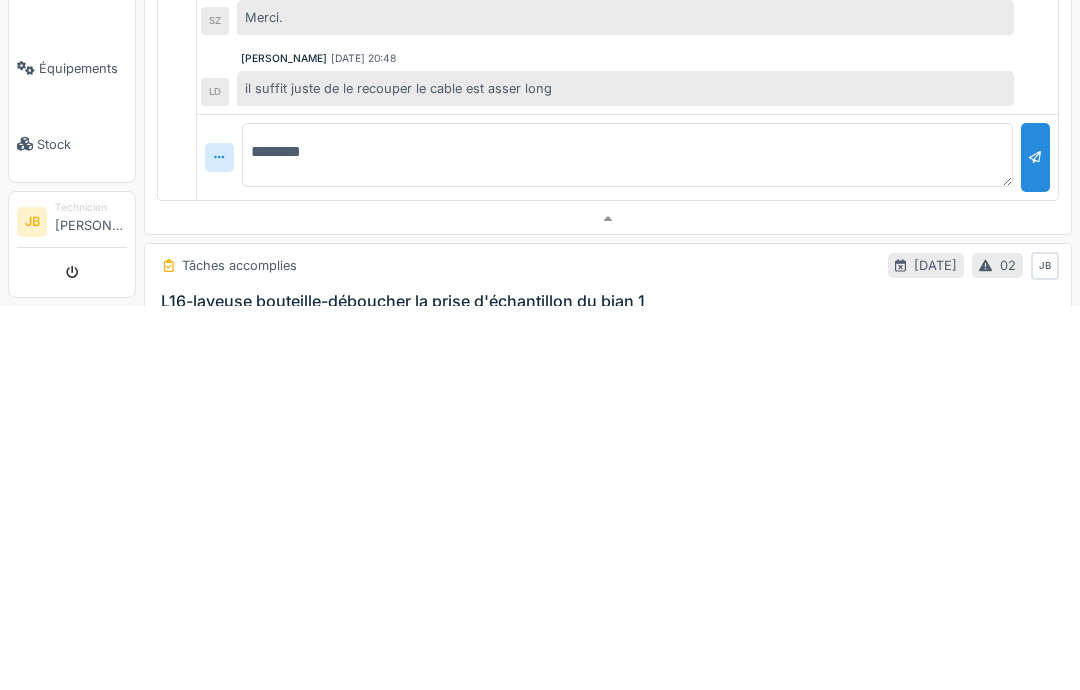 type on "********" 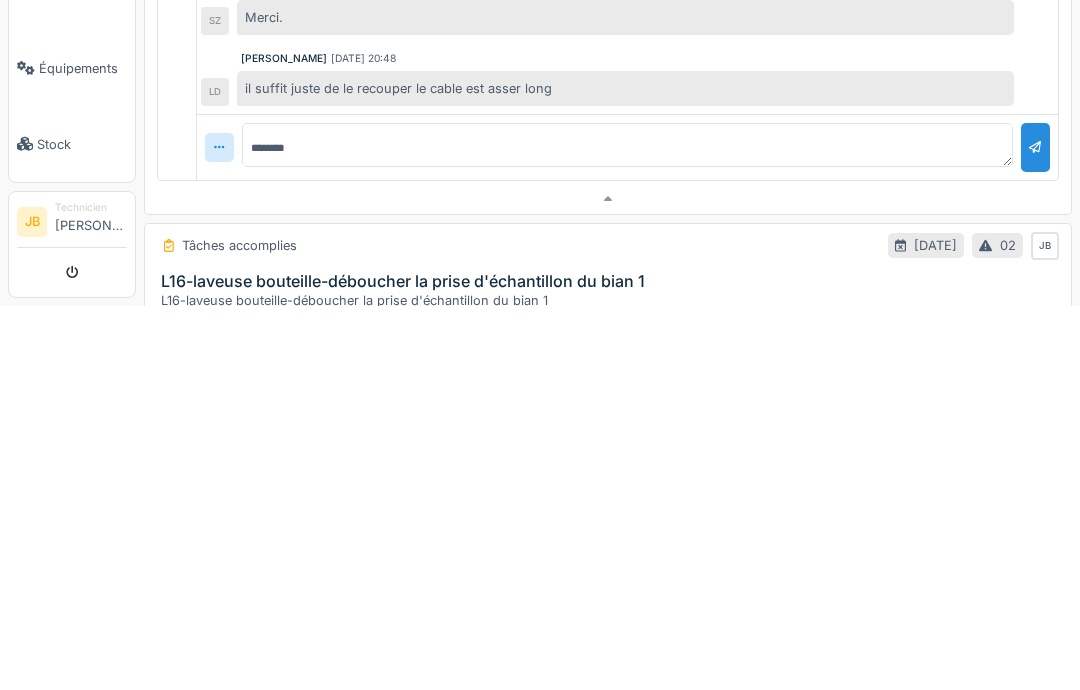 click at bounding box center [1035, 531] 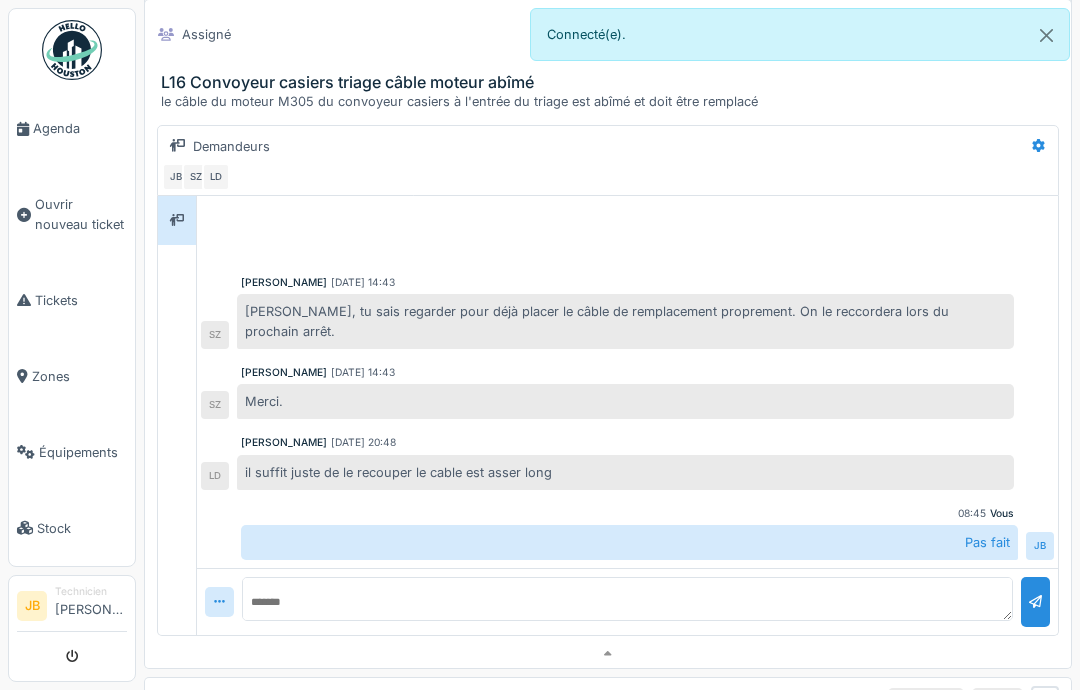 click at bounding box center [72, 50] 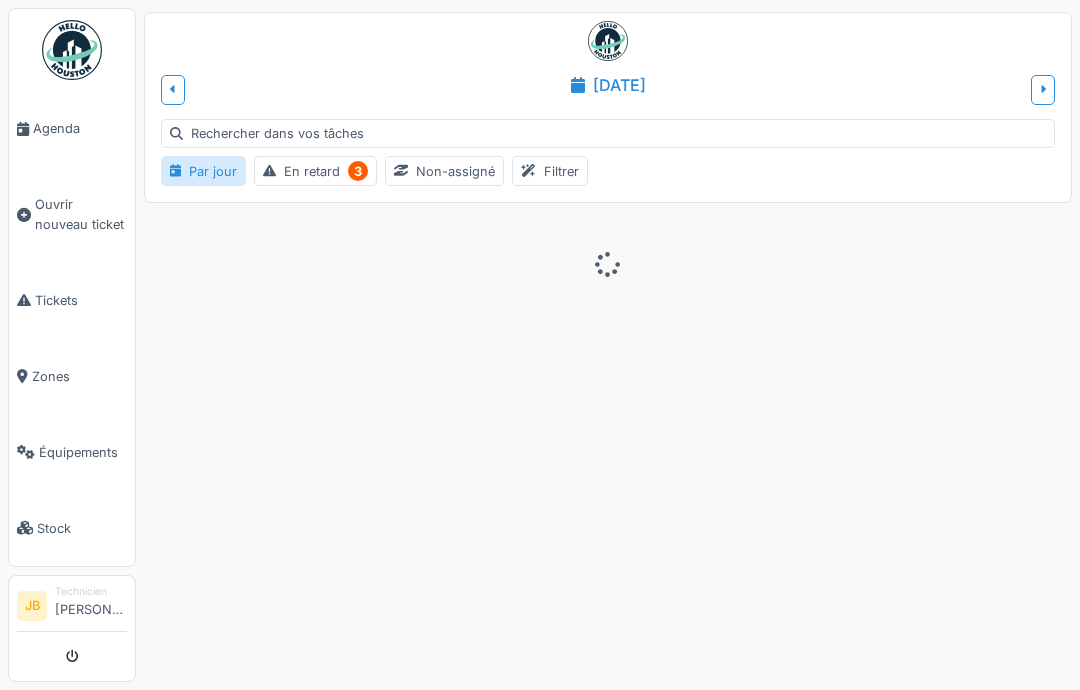scroll, scrollTop: 0, scrollLeft: 0, axis: both 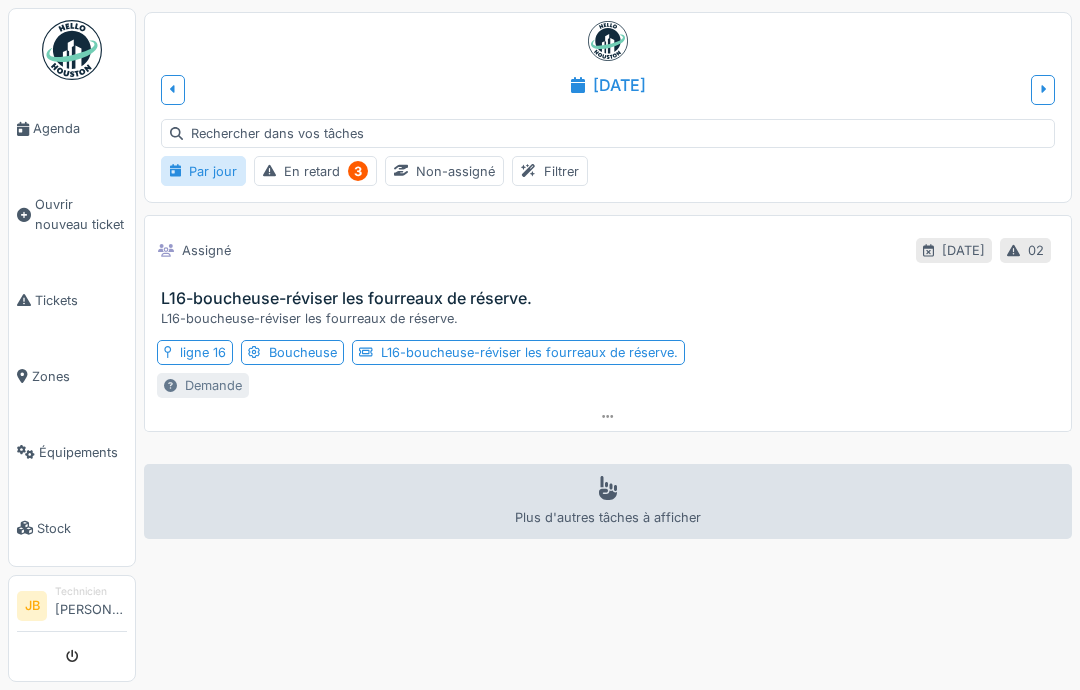 click on "Agenda" at bounding box center [80, 128] 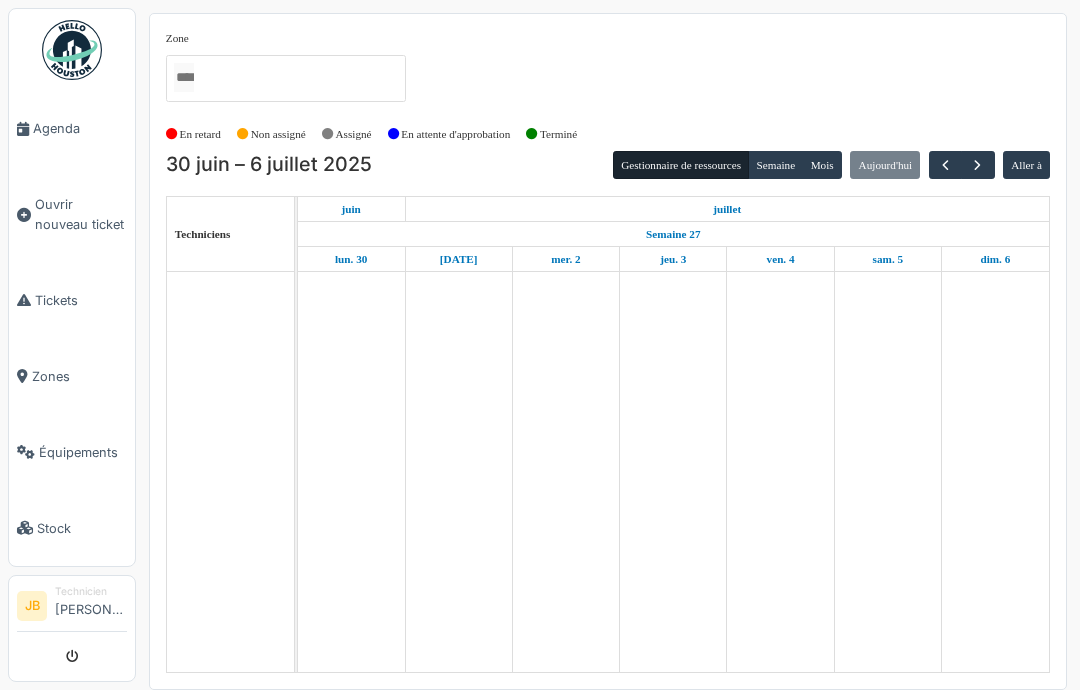 scroll, scrollTop: 0, scrollLeft: 0, axis: both 